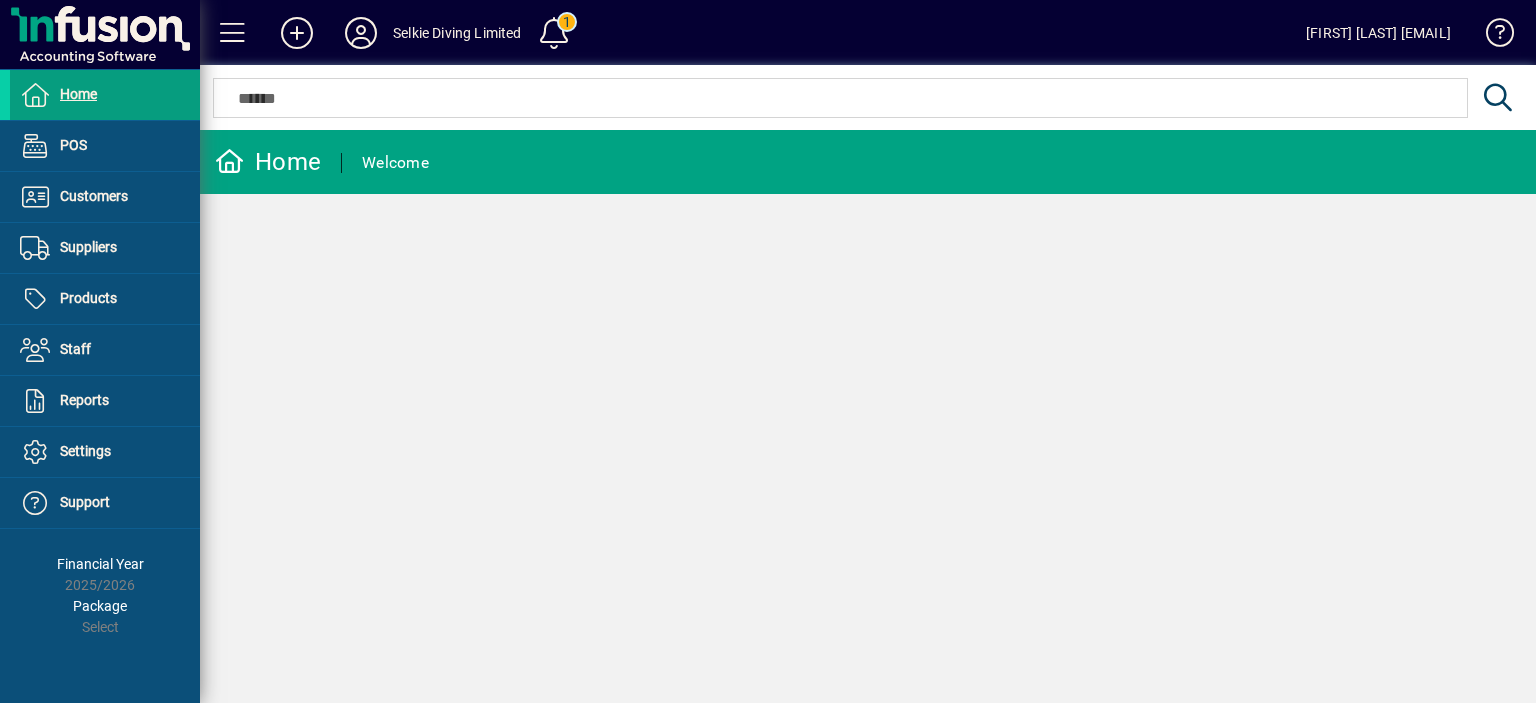 scroll, scrollTop: 0, scrollLeft: 0, axis: both 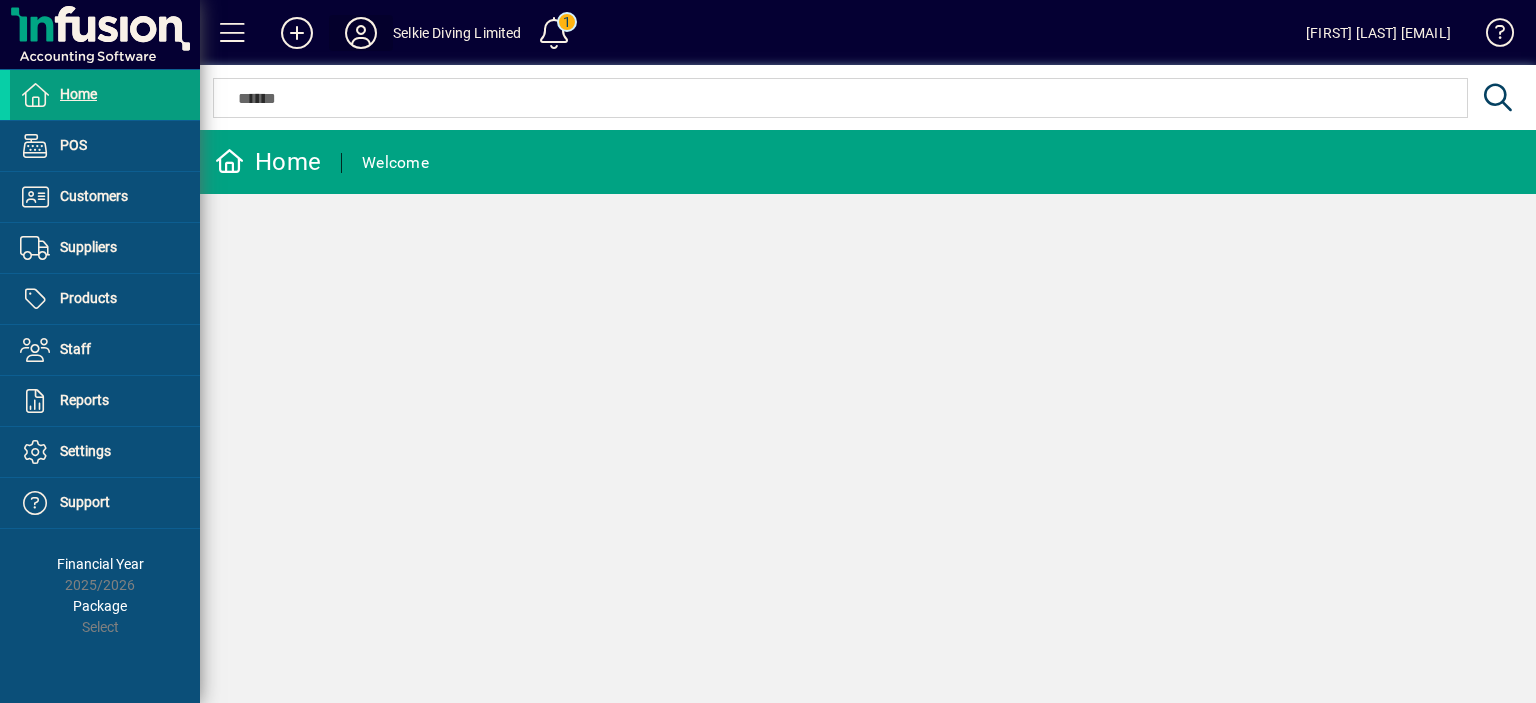 click 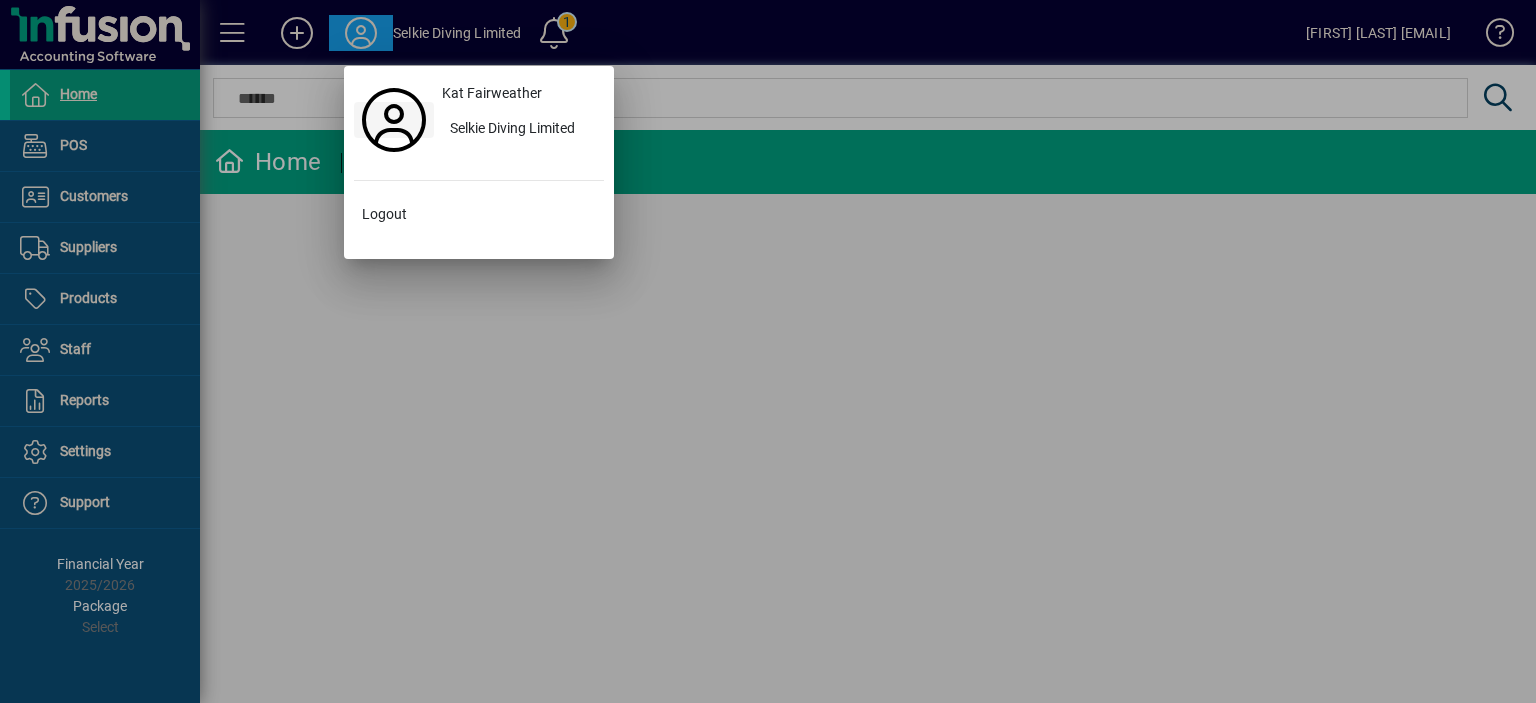 click at bounding box center (394, 120) 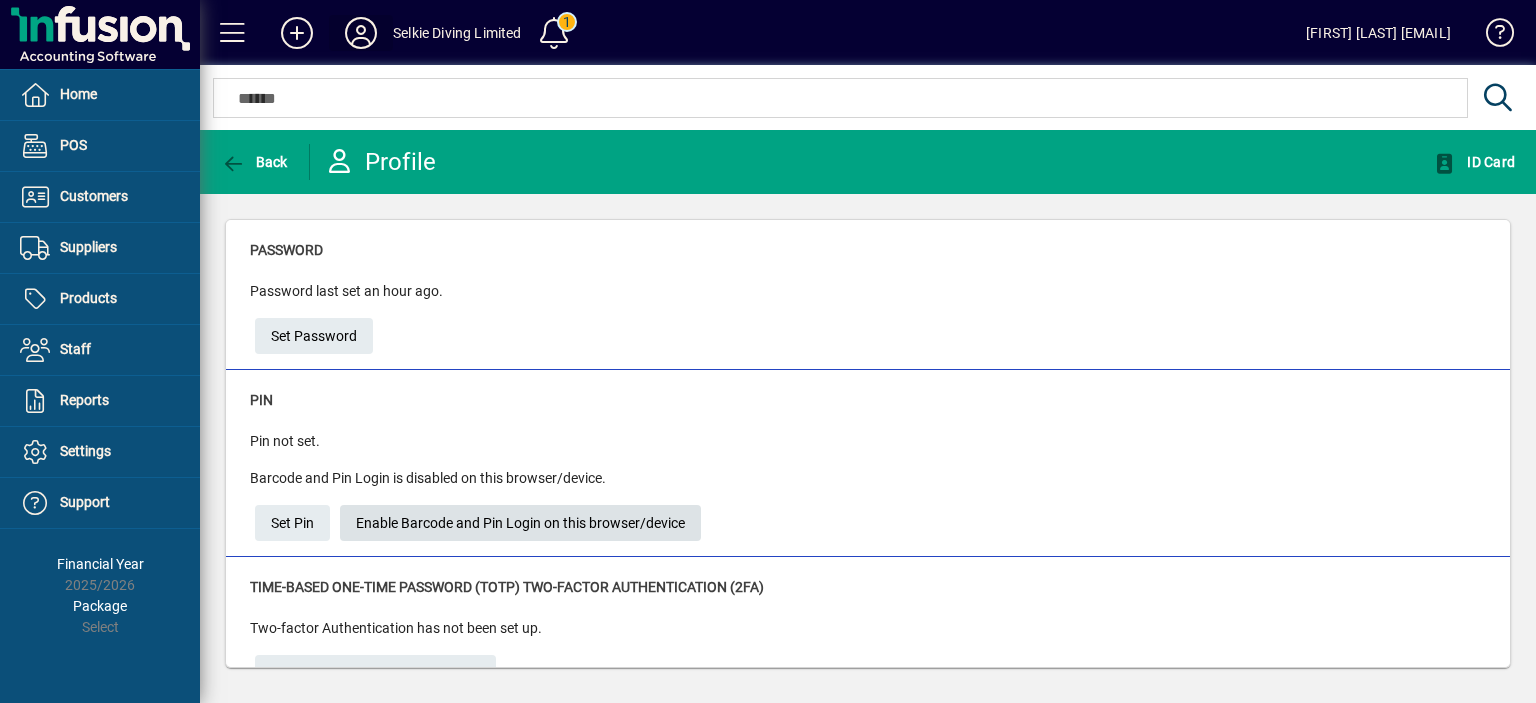 click on "Enable Barcode and Pin Login on this browser/device" 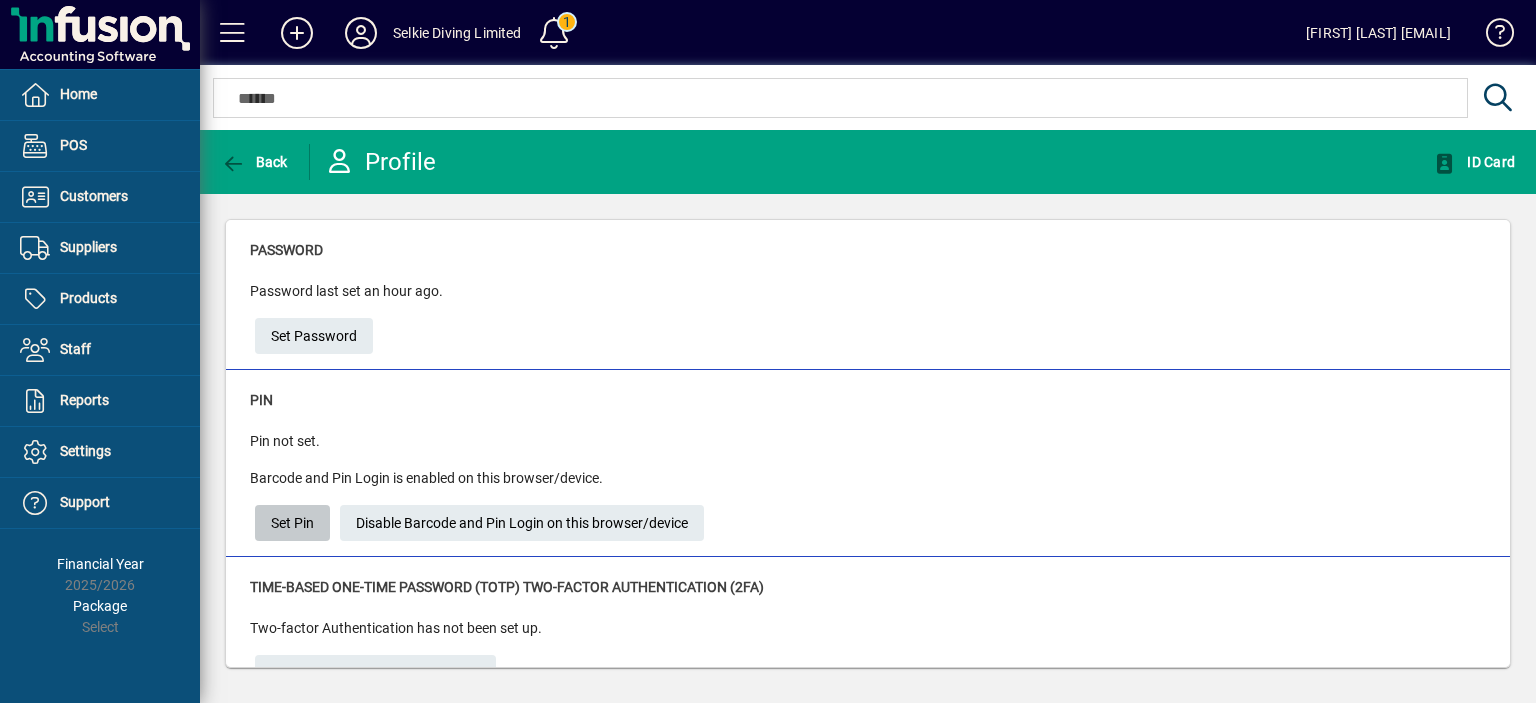 click on "Set Pin" 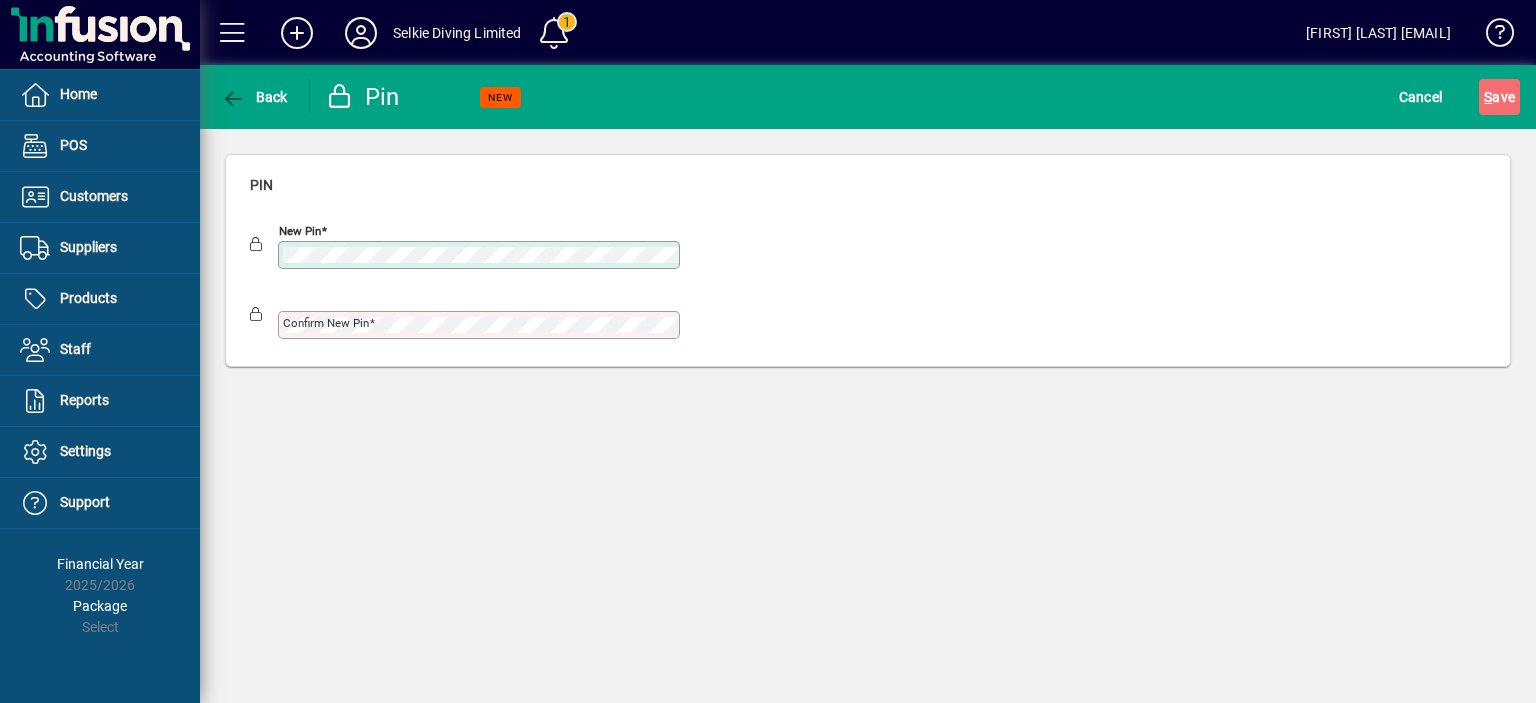 click on "Confirm new pin" at bounding box center (326, 323) 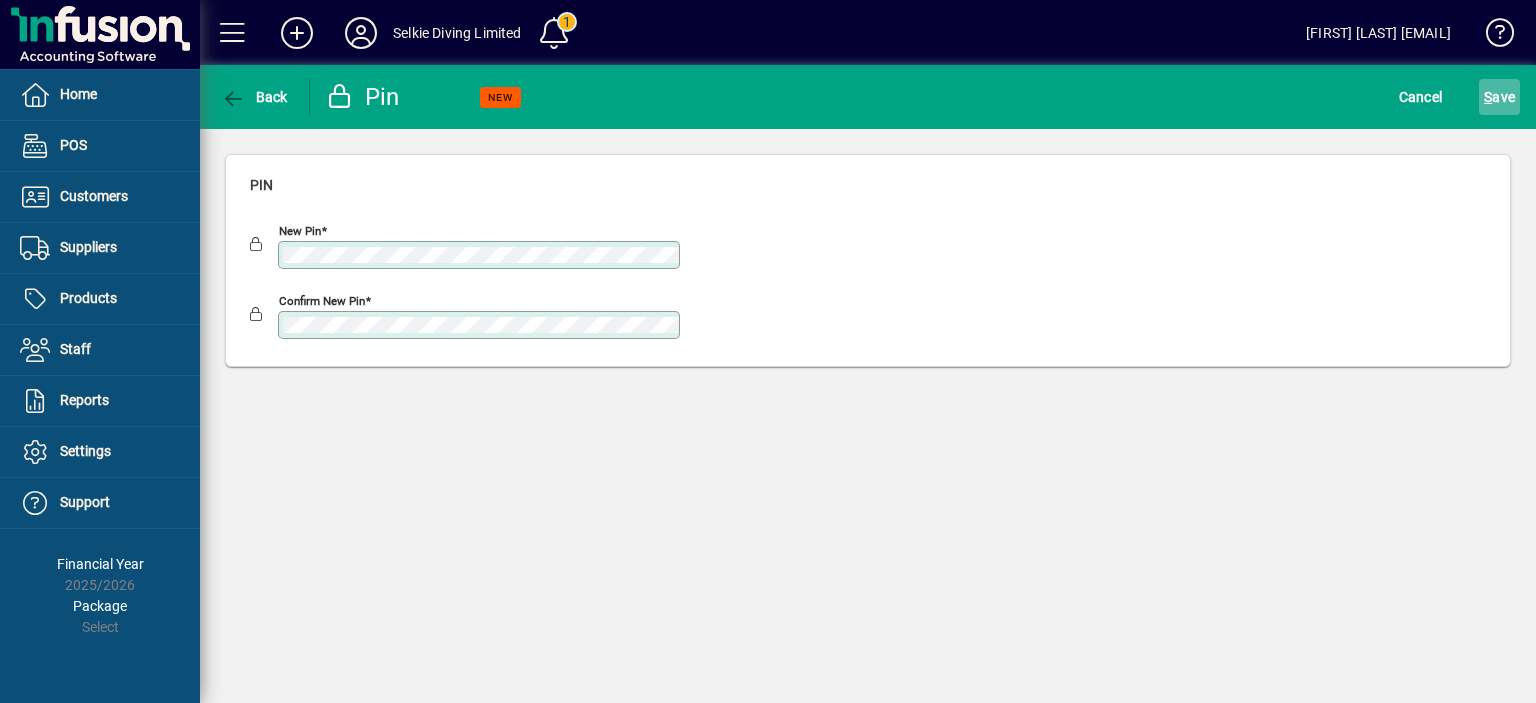 click 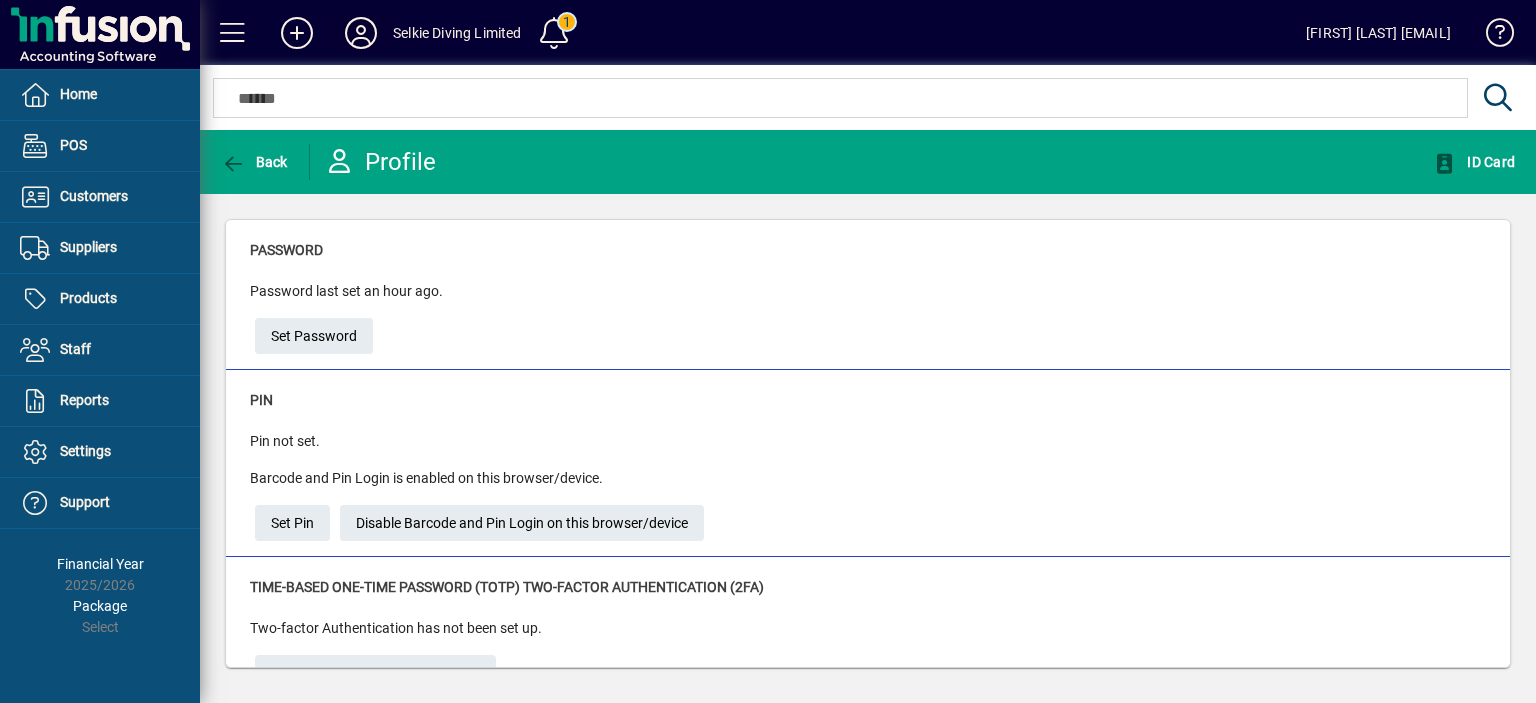 click 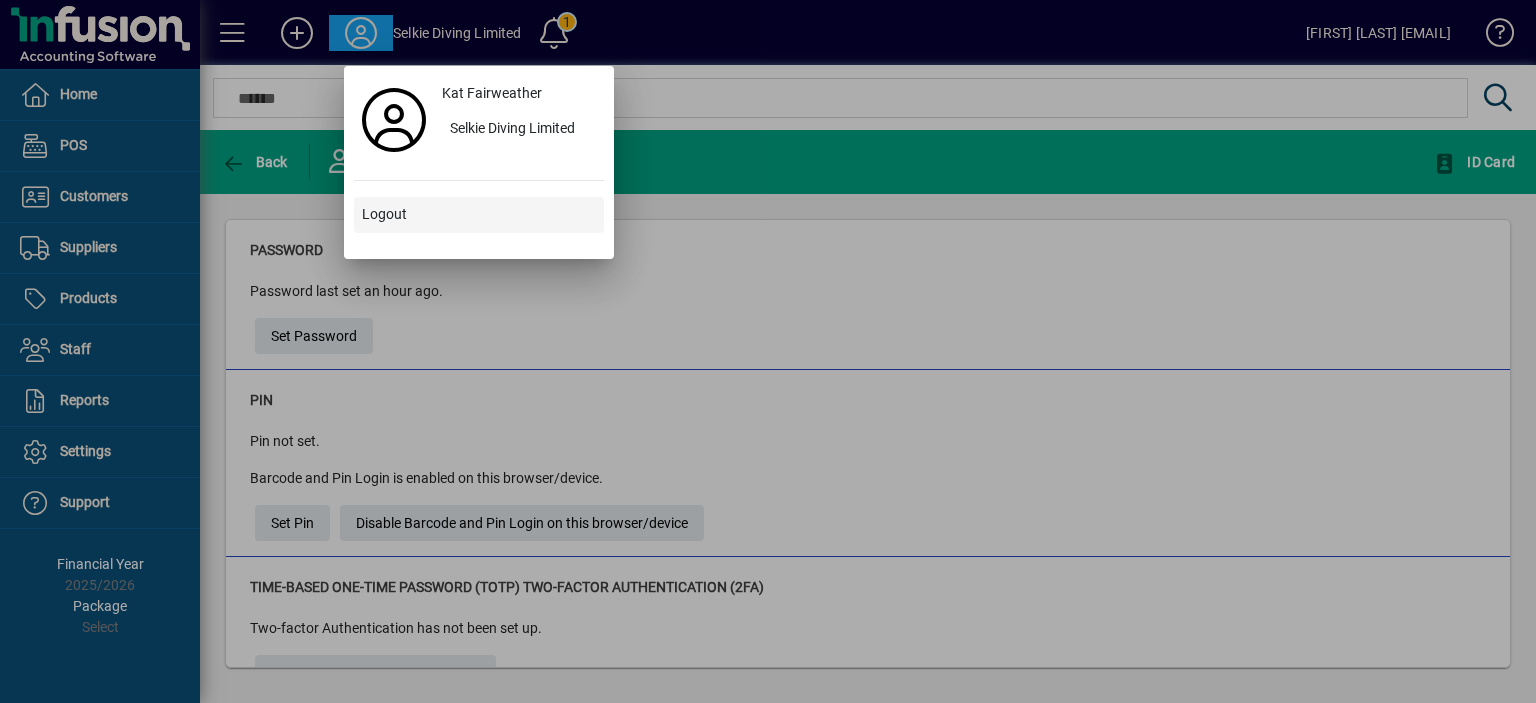 click on "Logout" at bounding box center (384, 214) 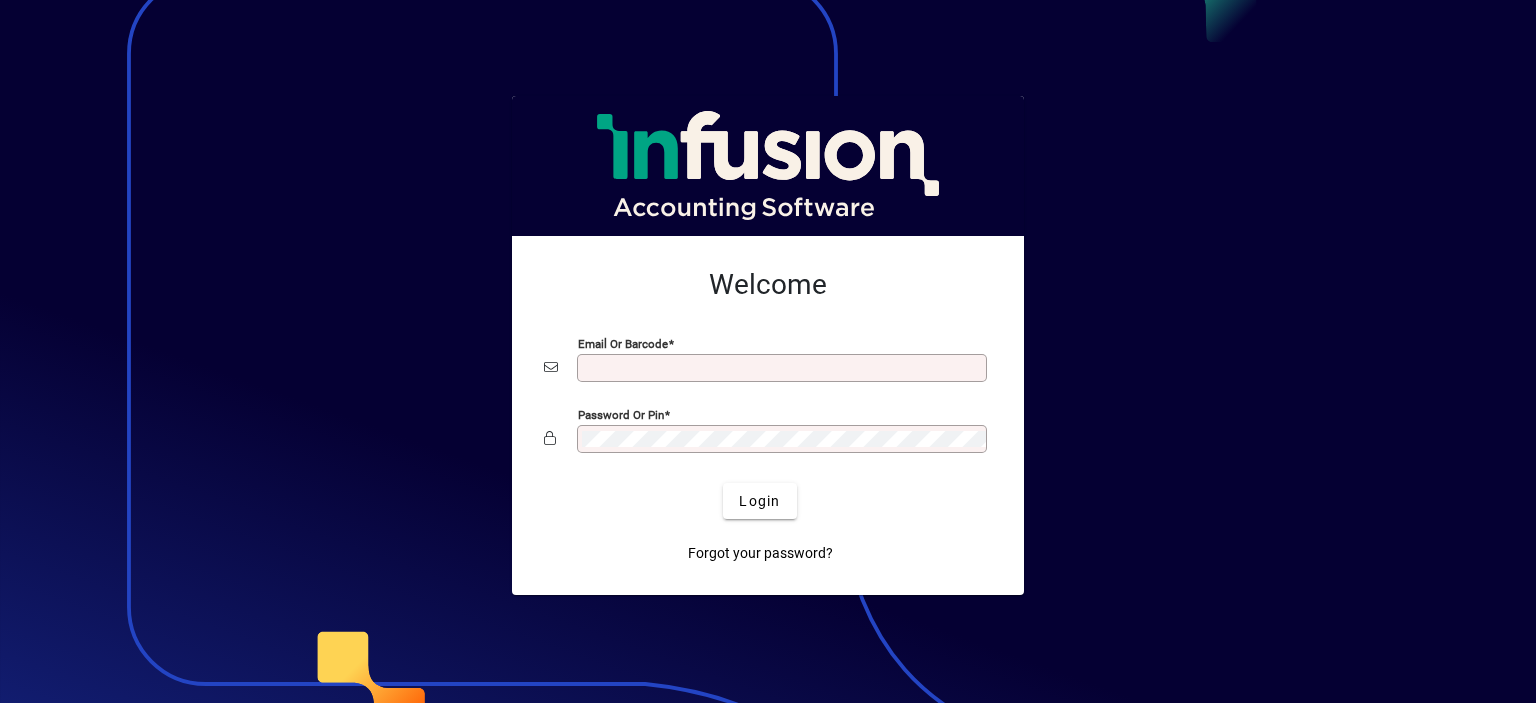 scroll, scrollTop: 0, scrollLeft: 0, axis: both 